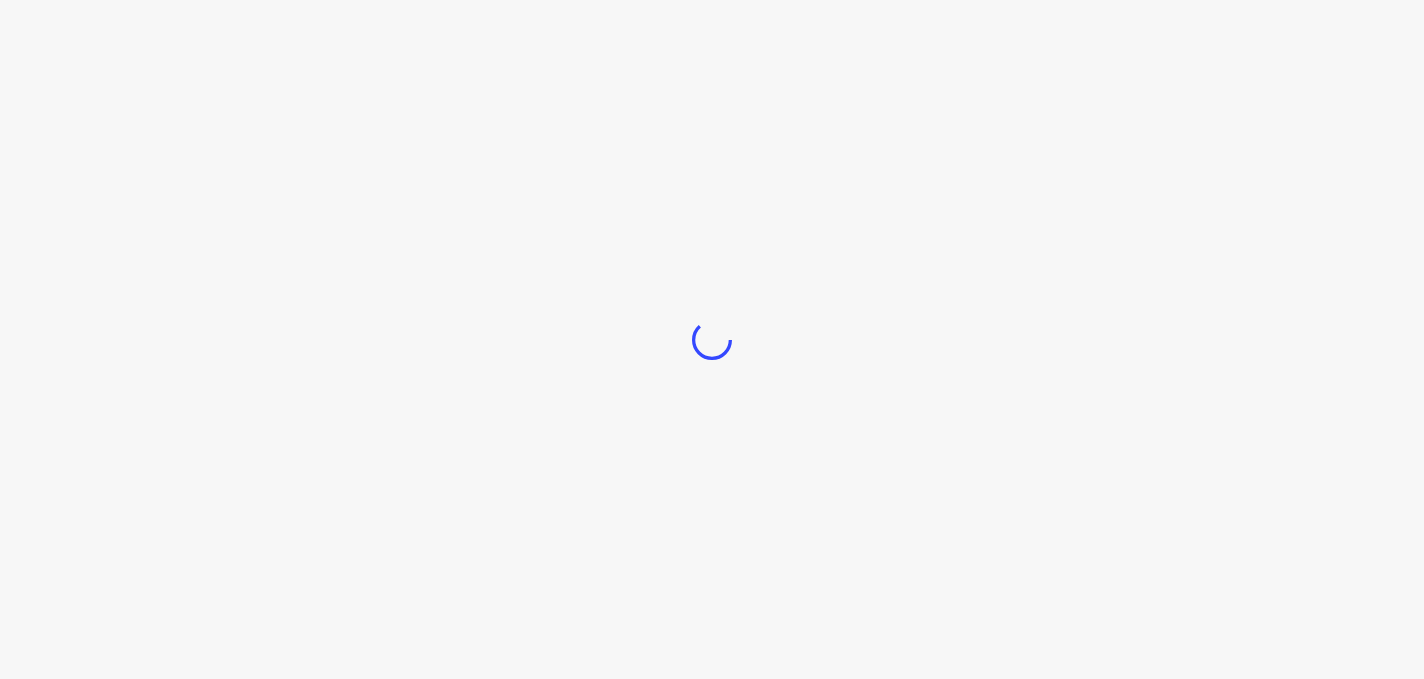 scroll, scrollTop: 0, scrollLeft: 0, axis: both 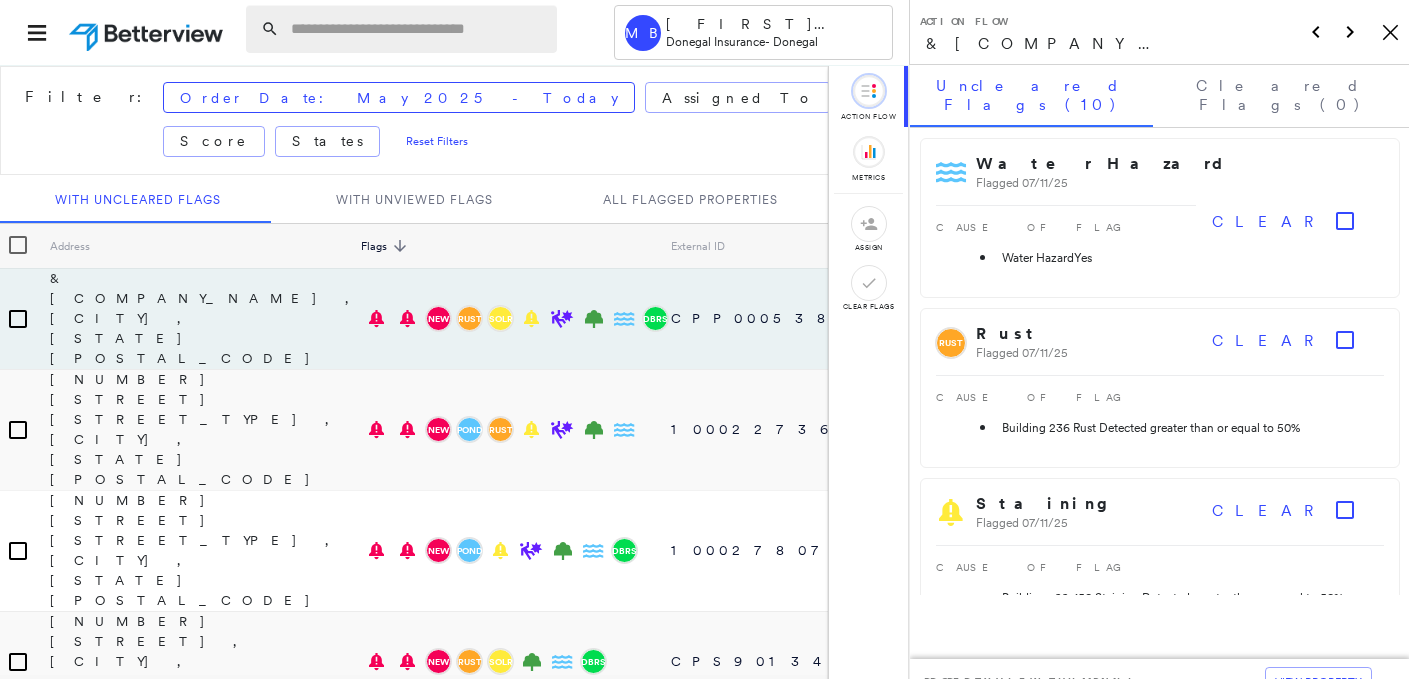 click at bounding box center (418, 29) 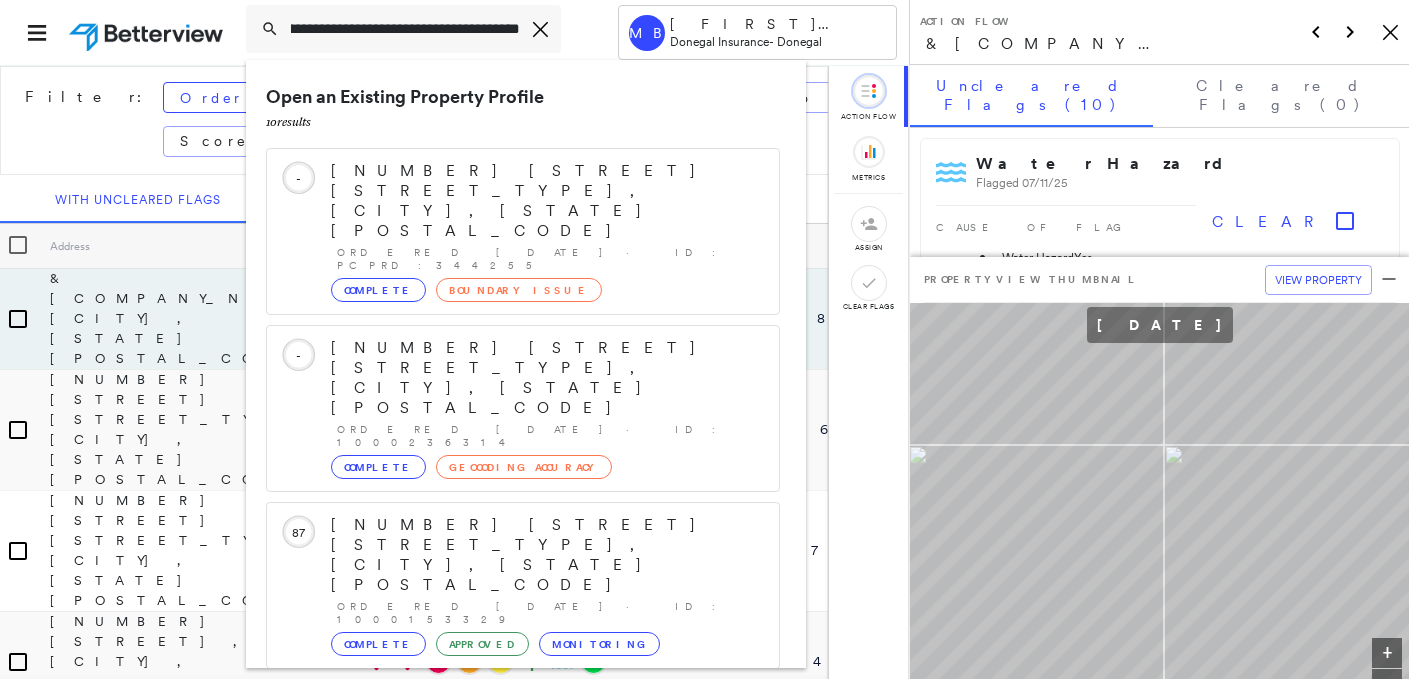 scroll, scrollTop: 0, scrollLeft: 59, axis: horizontal 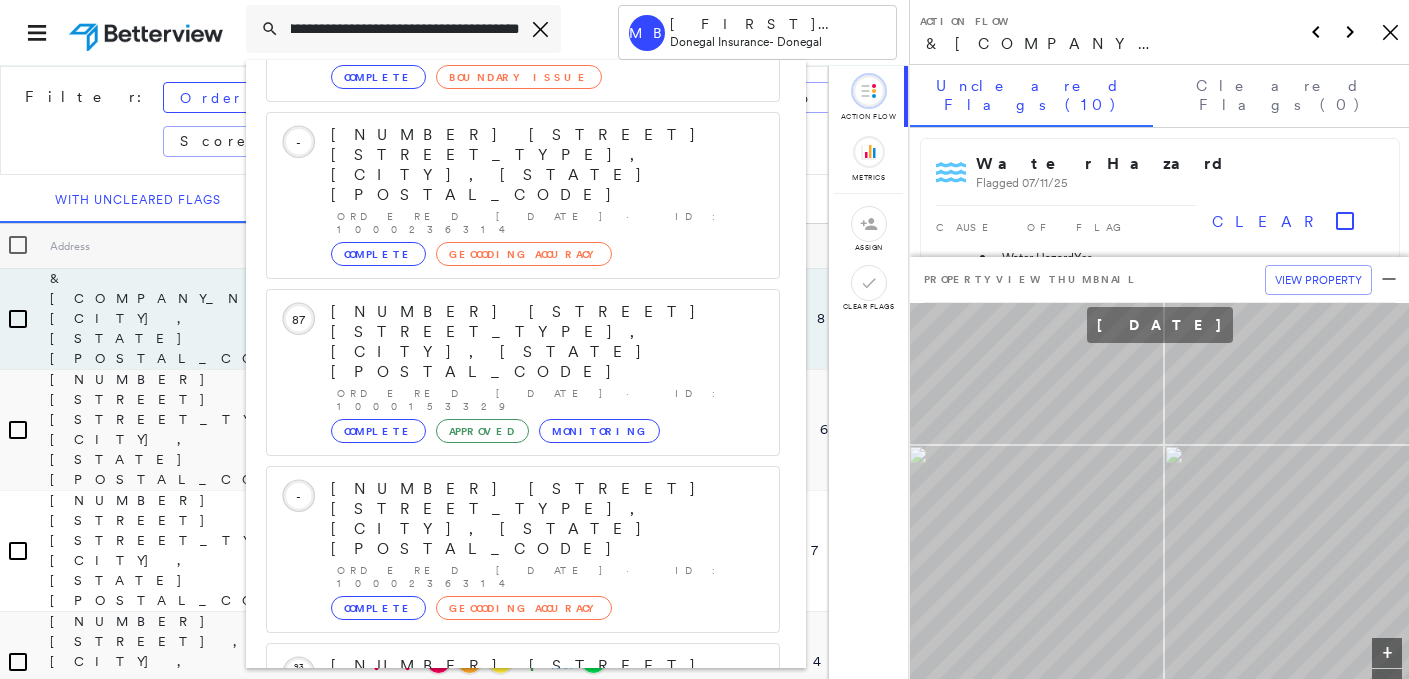 type on "**********" 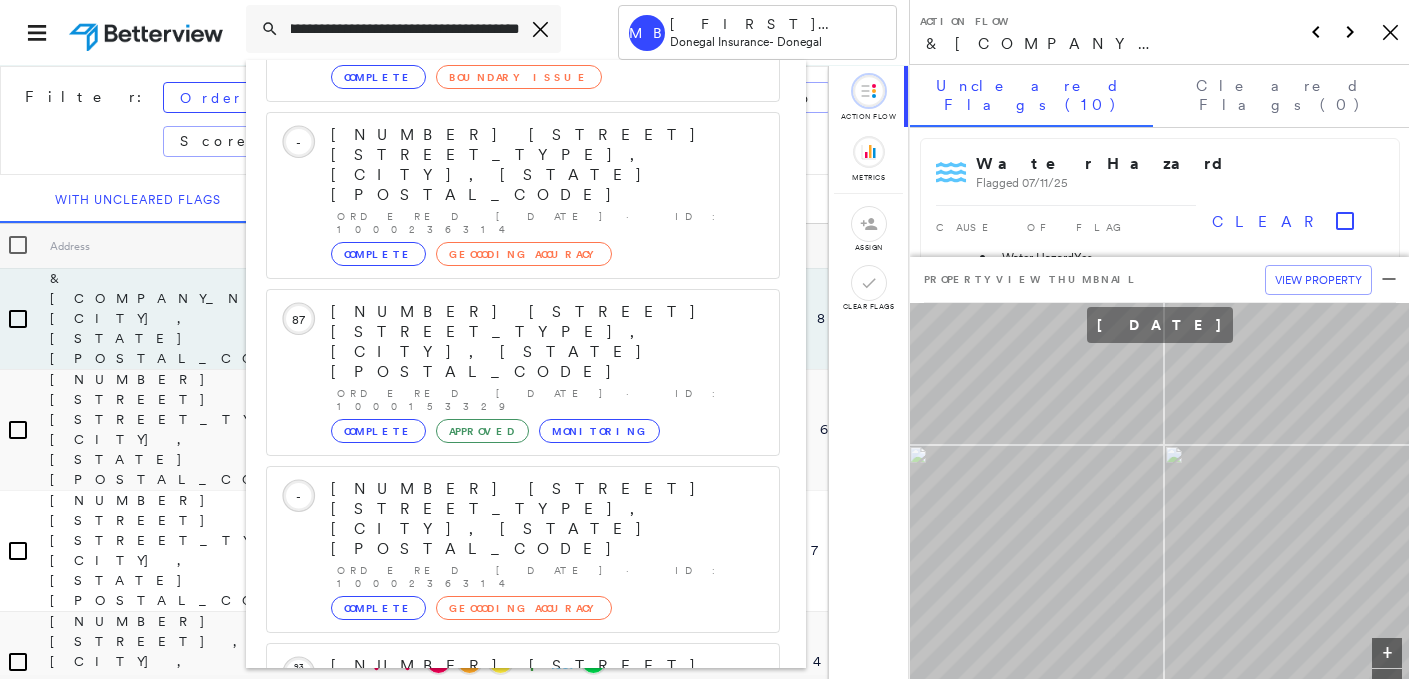 click 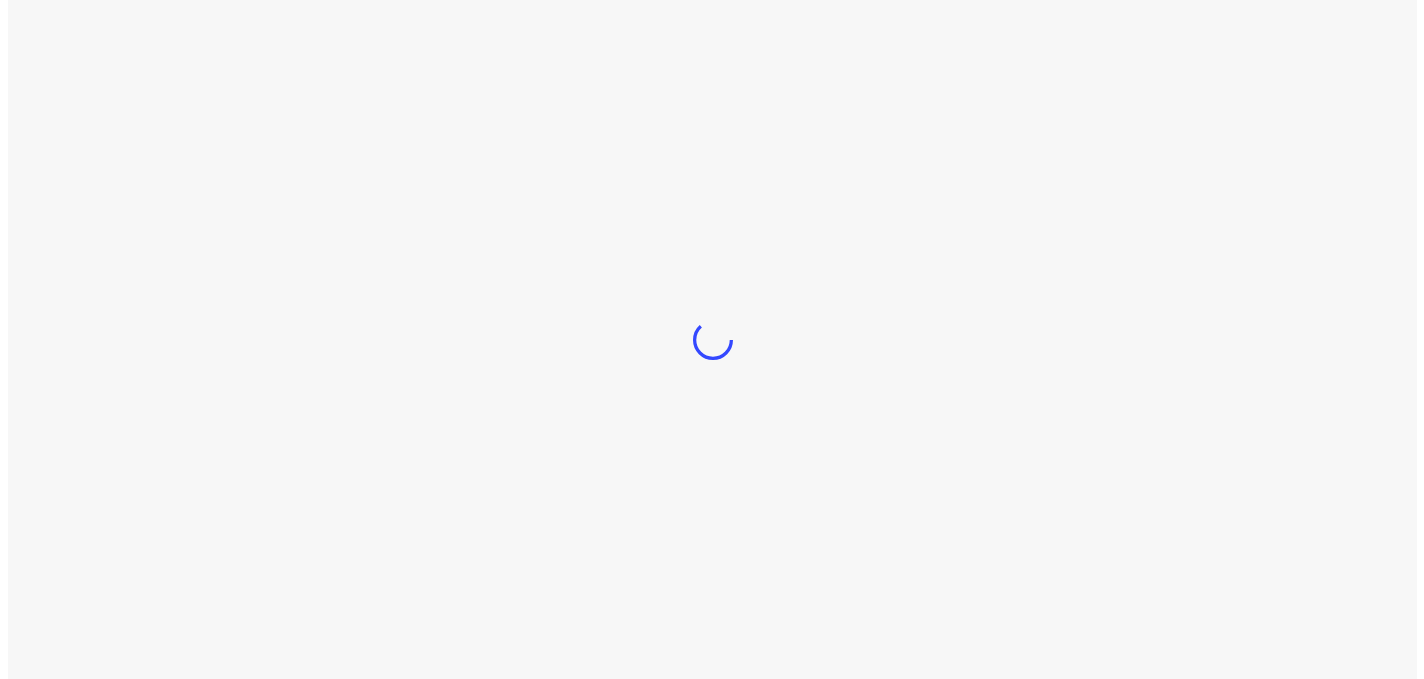 scroll, scrollTop: 0, scrollLeft: 0, axis: both 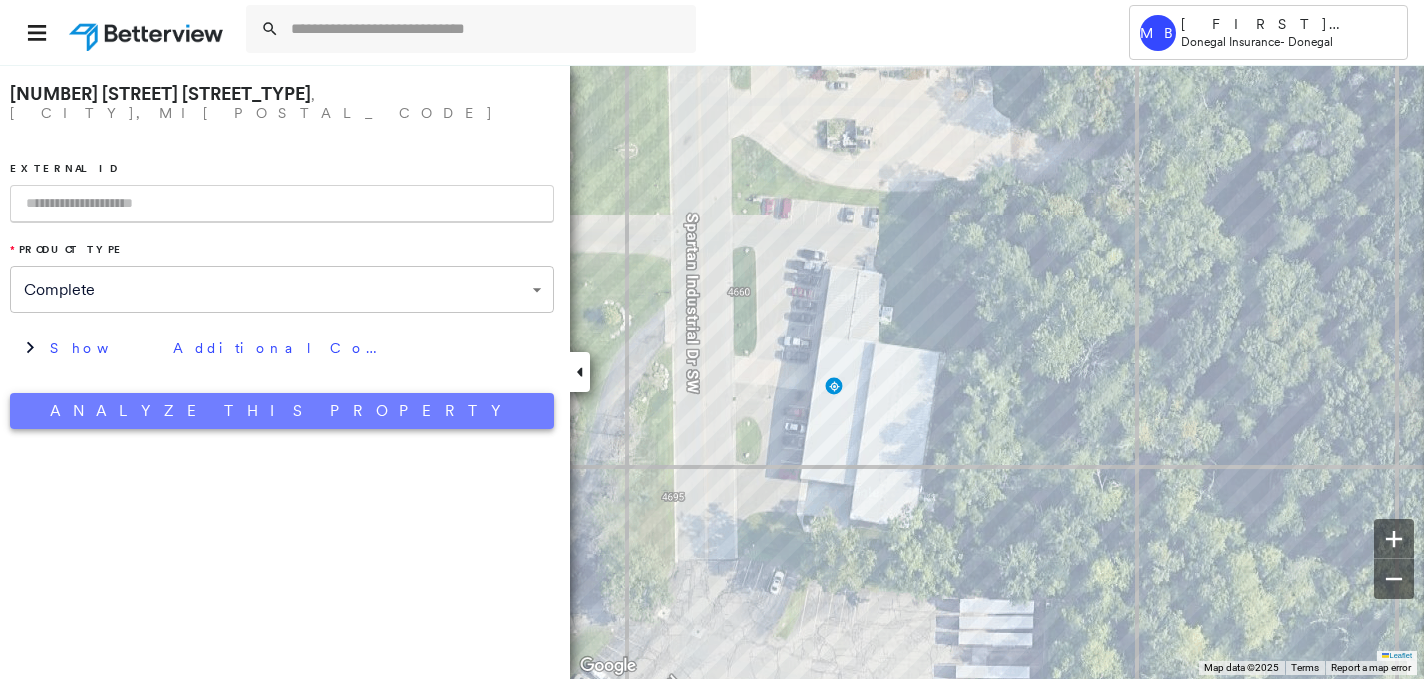 click on "Analyze This Property" at bounding box center (282, 411) 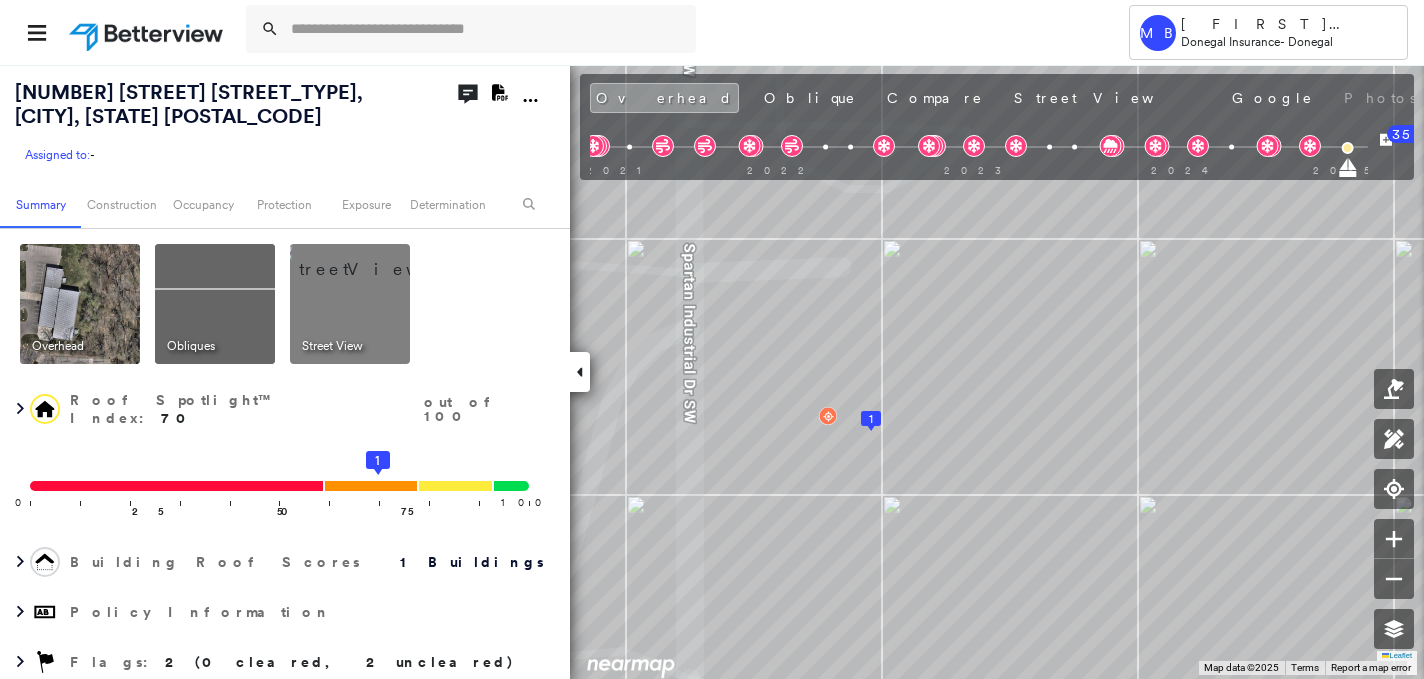 click 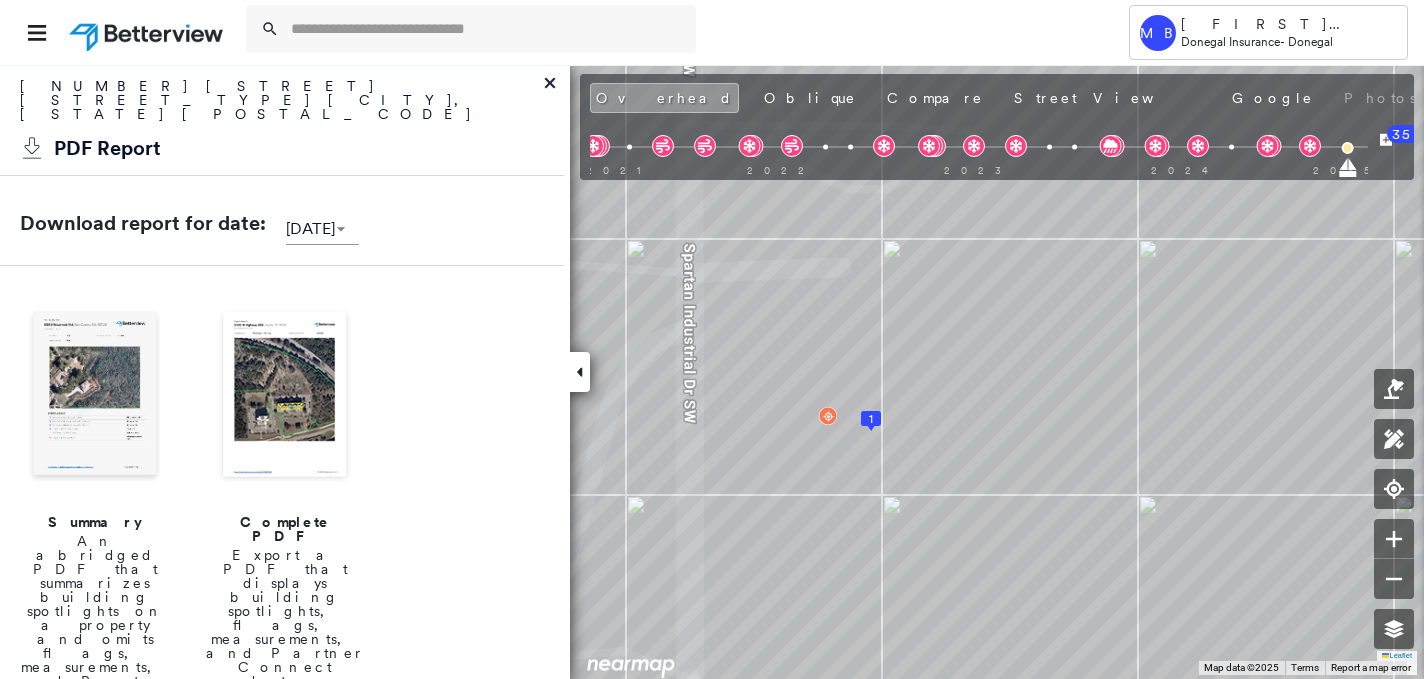 click at bounding box center (95, 396) 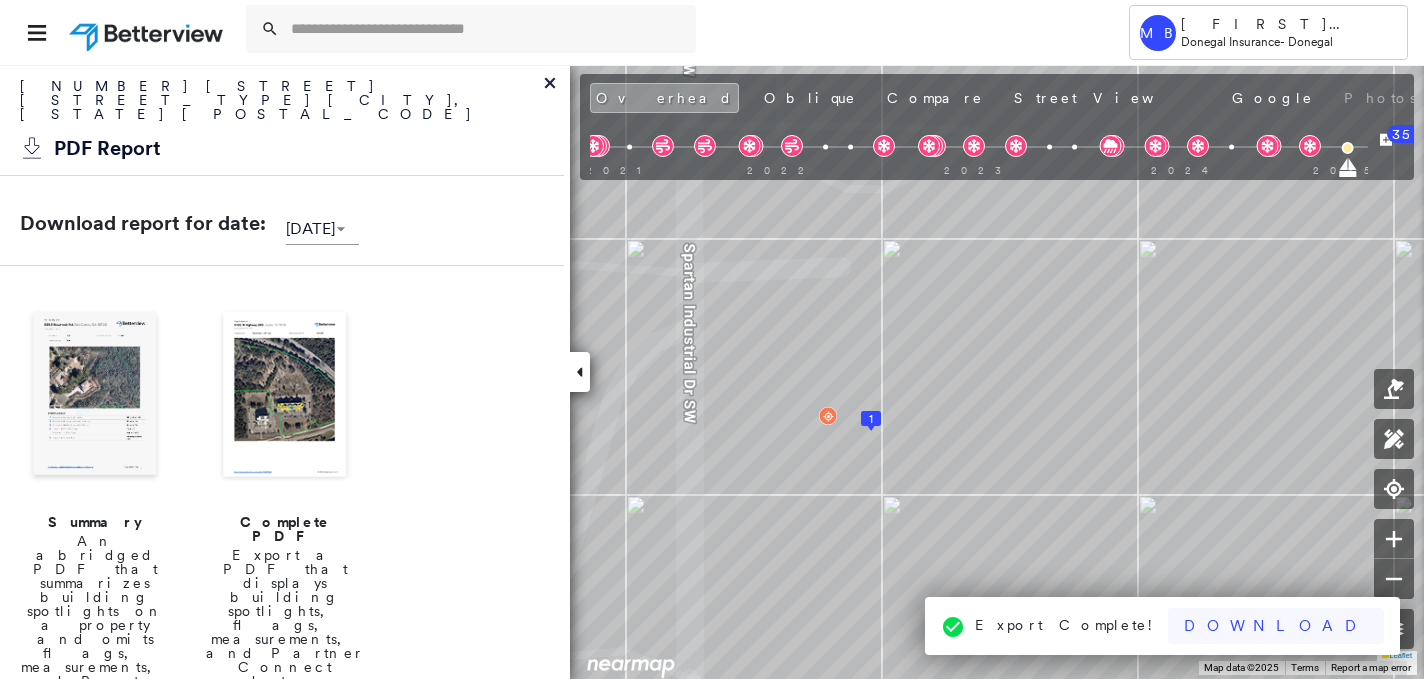 click on "MB [FIRST] [LAST] Donegal Insurance - Donegal [NUMBER] [STREET] [STREET_TYPE] , [CITY], [STATE] [POSTAL_CODE] Assigned to: - Assigned to: - Assigned to: - Open Comments Download PDF Report Summary Construction Occupancy Protection Exposure Determination Overhead Obliques Street View Roof Spotlight™ Index : 70 out of 100 0 100 25 50 75 1 Building Roof Scores 1 Buildings Policy Information Flags : 2 (0 cleared, 2 uncleared) Construction Roof Spotlights : Patching, HVAC, Overhang, Vent Property Features : Water Hazard, Cracked Pavement, Road (Drivable Surface), Asphalt, Significantly Stained Pavement and 7 more Roof Size & Shape : 1 building - Gable | Metal Panel BuildZoom - Building Permit Data and Analysis Occupancy Ownership Place Detail Protection Exposure Fire Path FEMA Risk Index Wind Claim Predictor: Most Risky 1 out of 5 Wildfire Hurricane Regional Hazard: 3 out of 5 Additional Perils Tree Fall Risk: Present Determination Flags : 2 (0 cleared, 2 uncleared) Uncleared Flags (2) Water Hazard" at bounding box center [712, 339] 